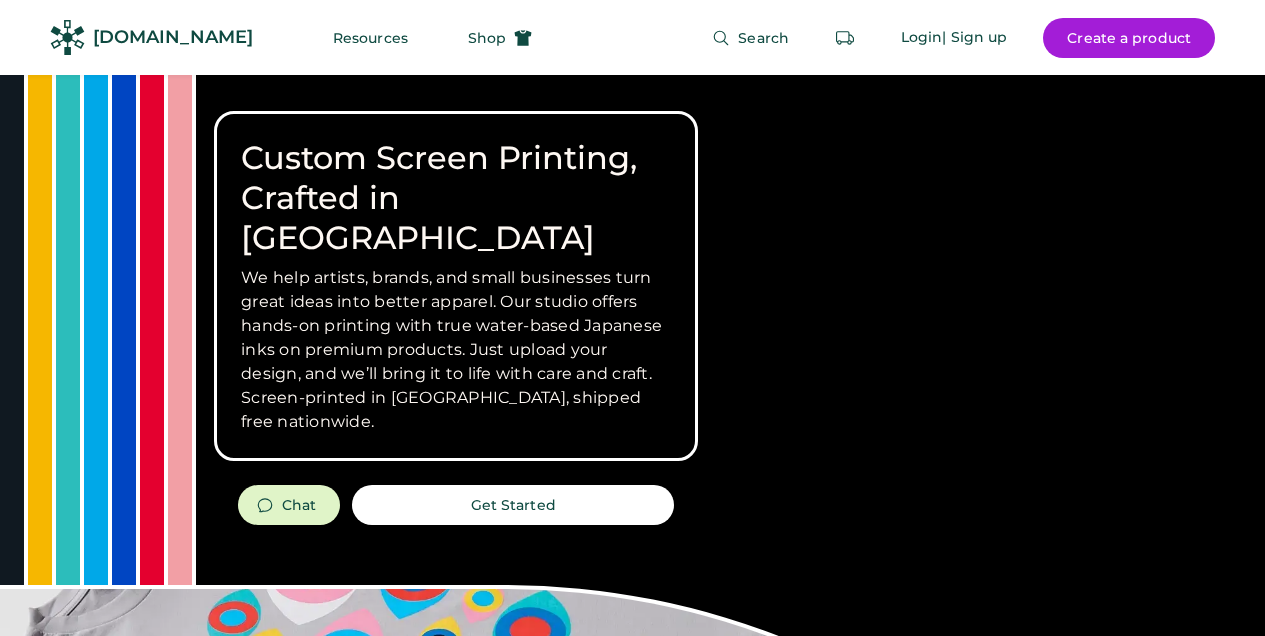 scroll, scrollTop: 0, scrollLeft: 0, axis: both 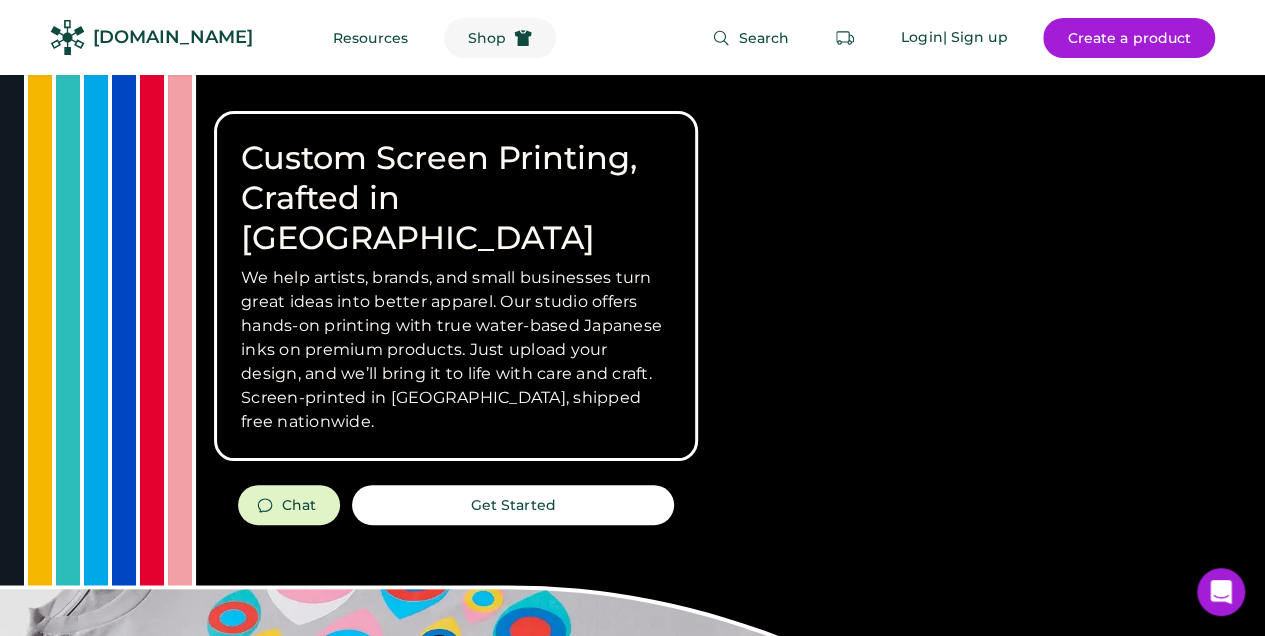 click on "Shop" at bounding box center [487, 38] 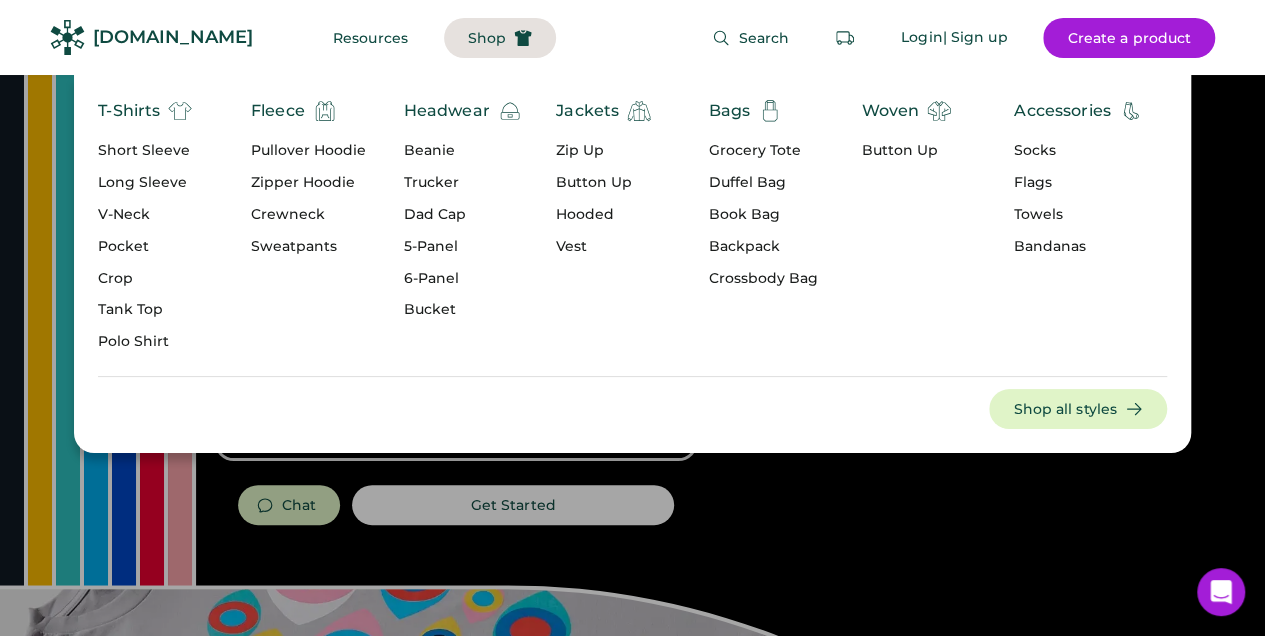 click on "T-Shirts" at bounding box center [129, 111] 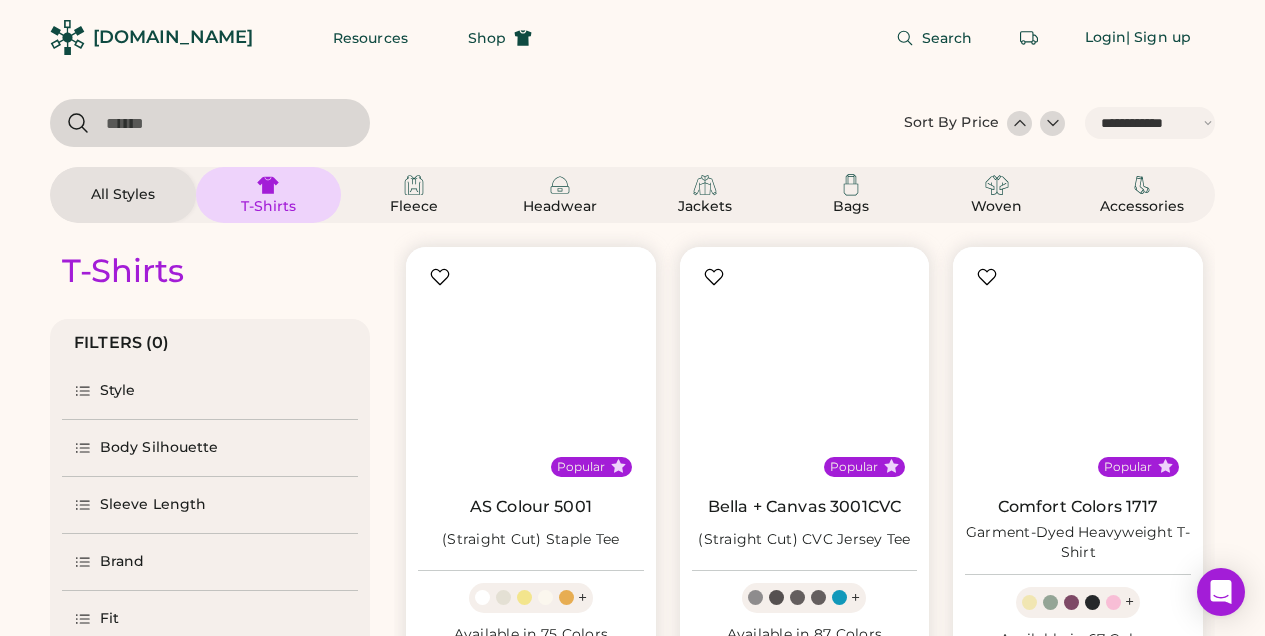 select on "*****" 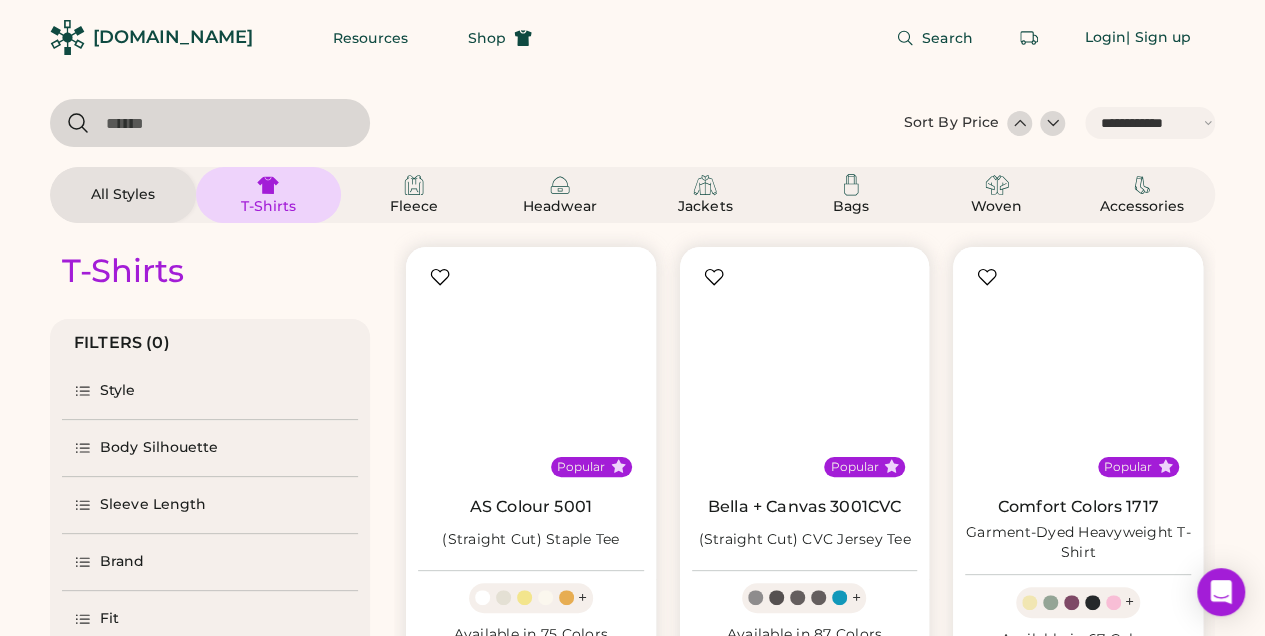 scroll, scrollTop: 0, scrollLeft: 0, axis: both 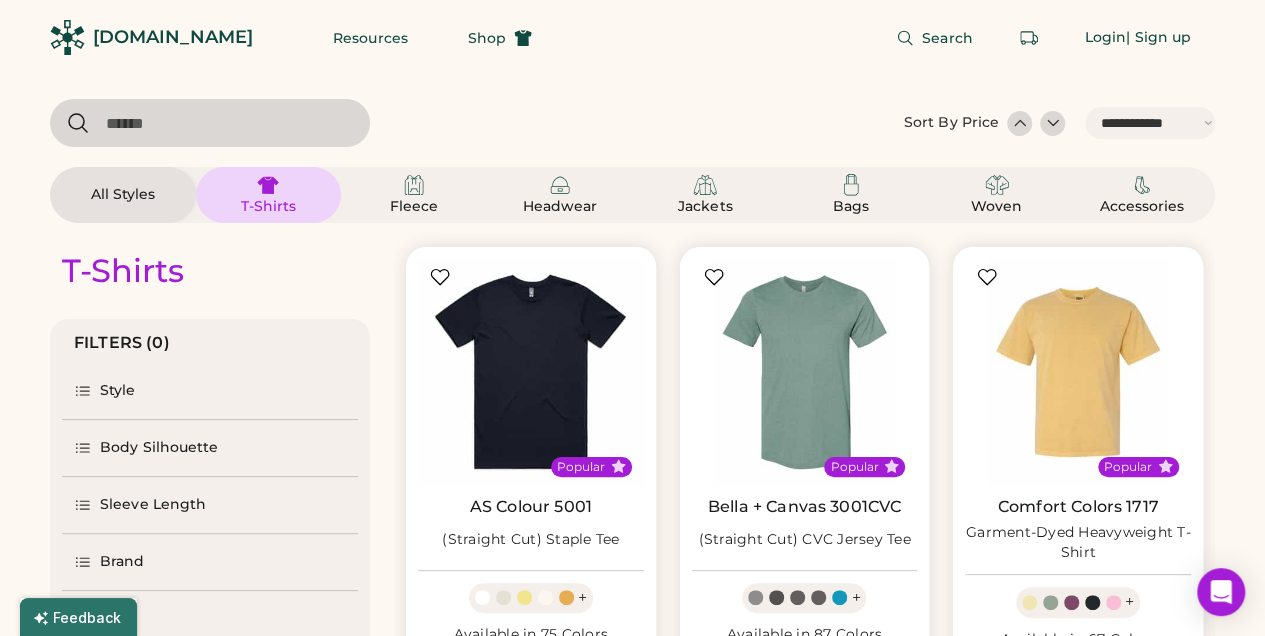 click at bounding box center (210, 123) 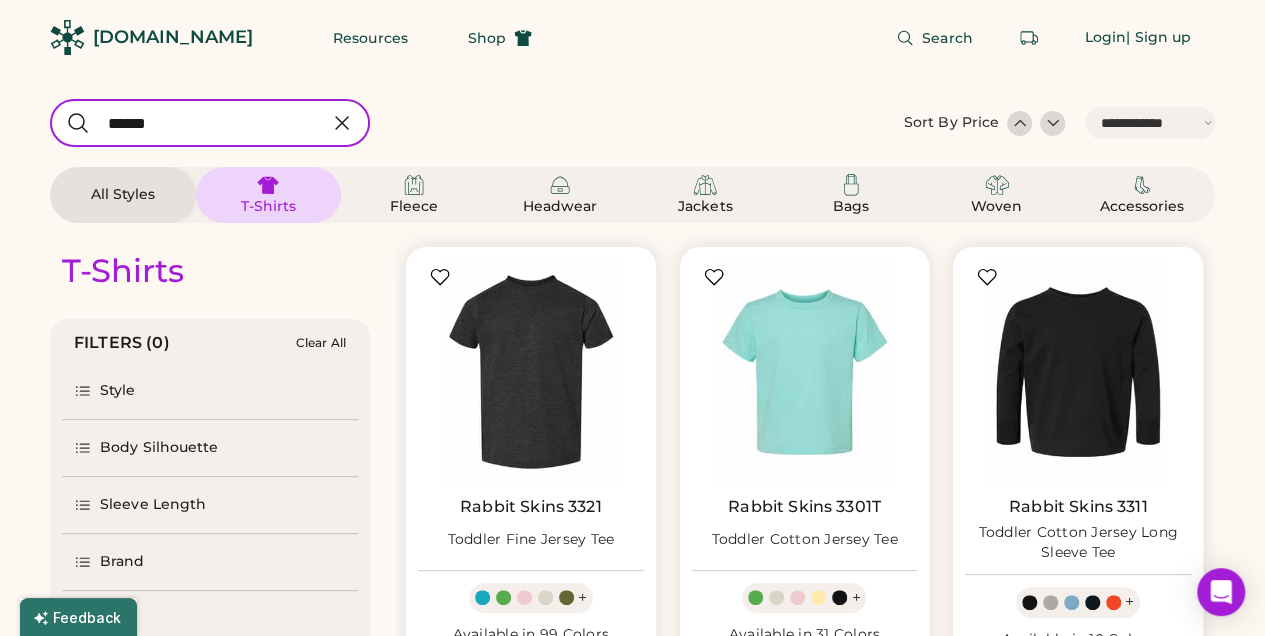 type on "******" 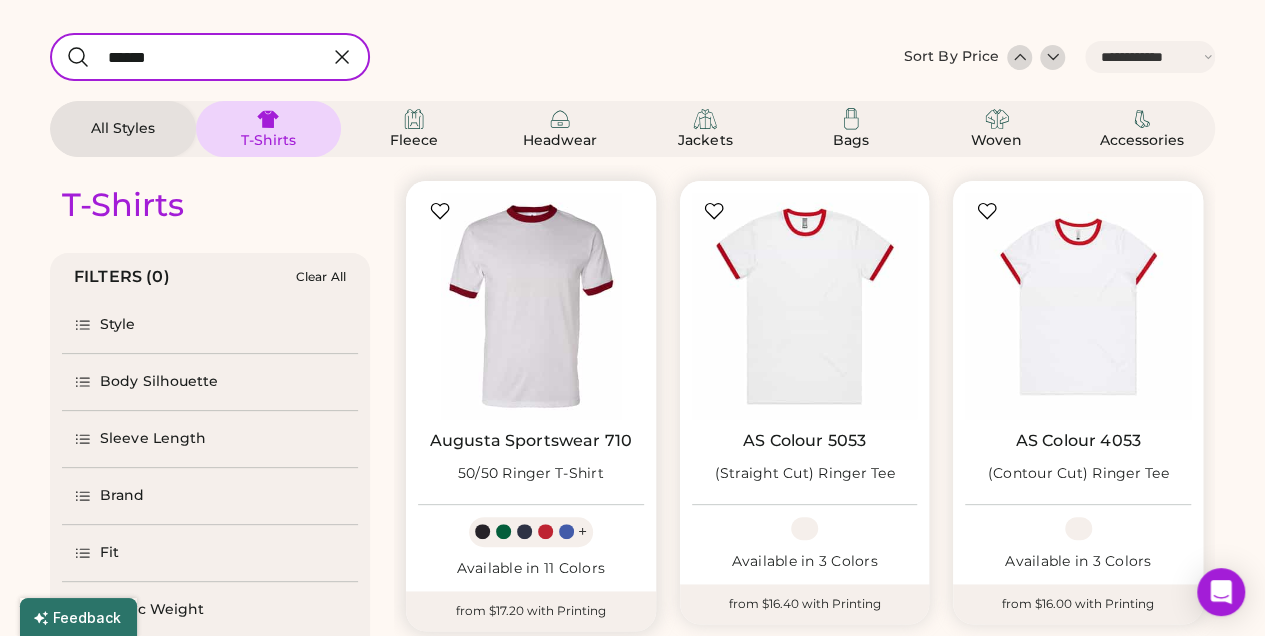 select on "*****" 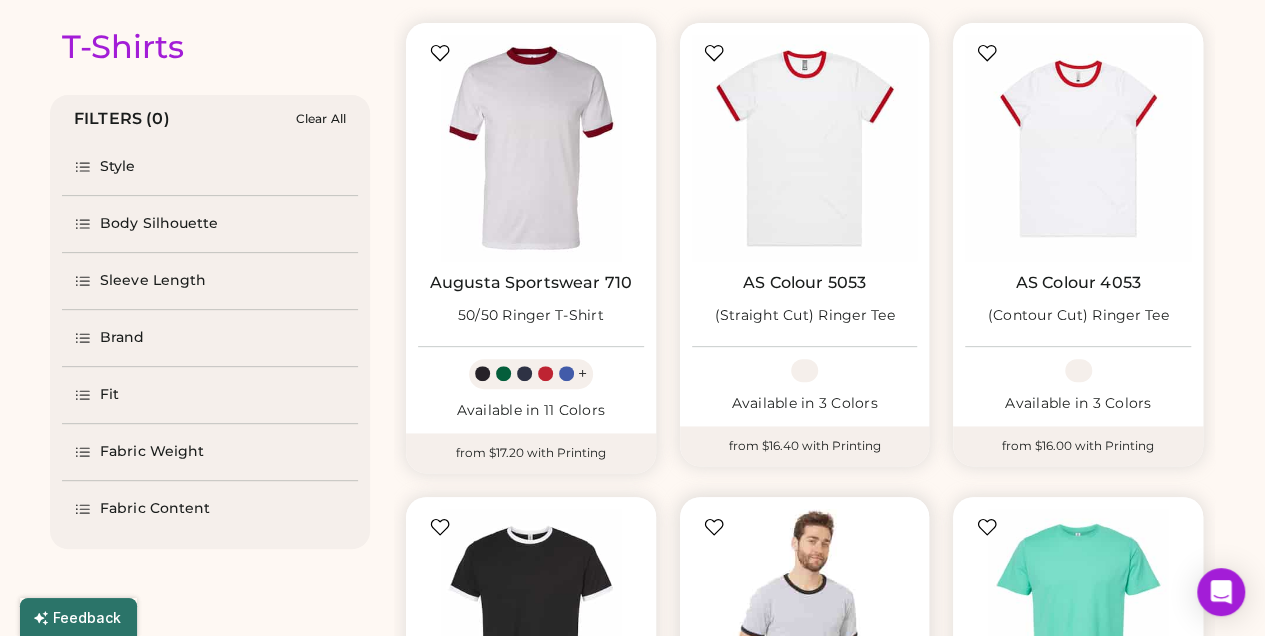 scroll, scrollTop: 200, scrollLeft: 0, axis: vertical 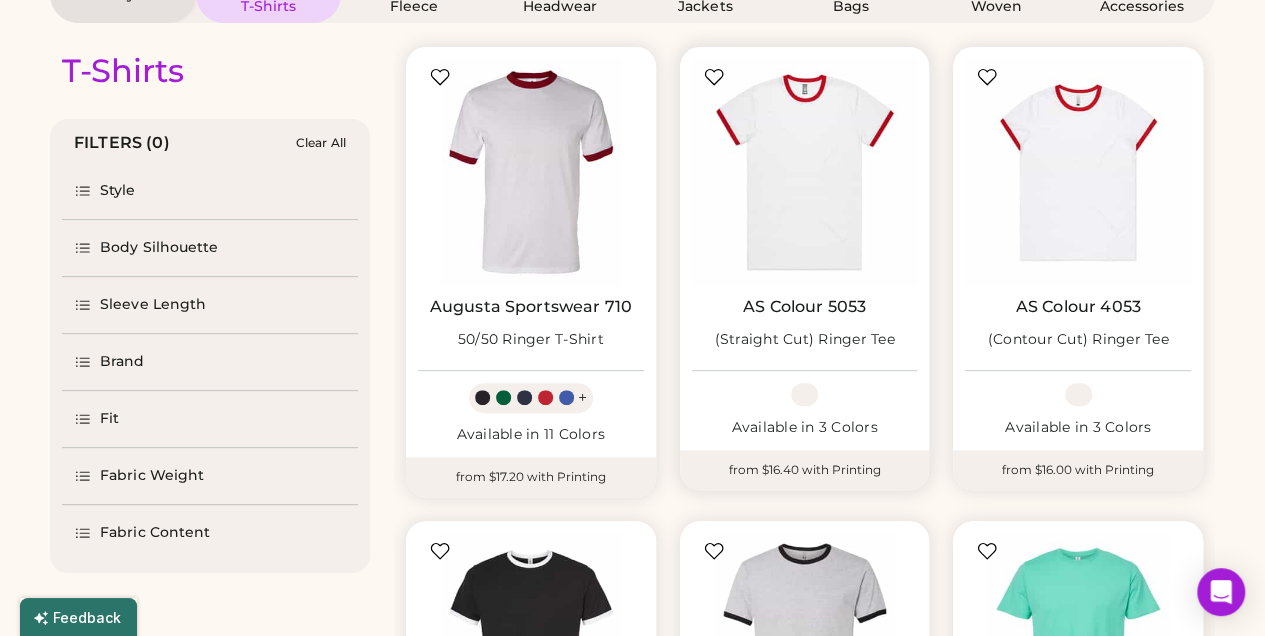click at bounding box center [805, 172] 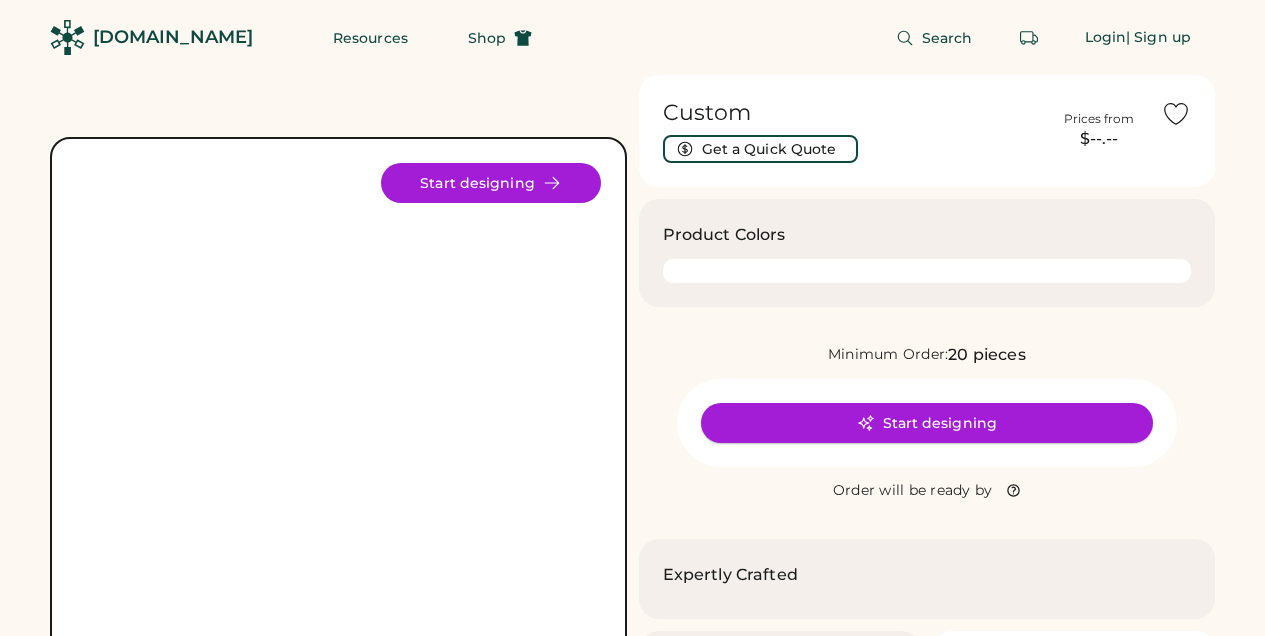 scroll, scrollTop: 0, scrollLeft: 0, axis: both 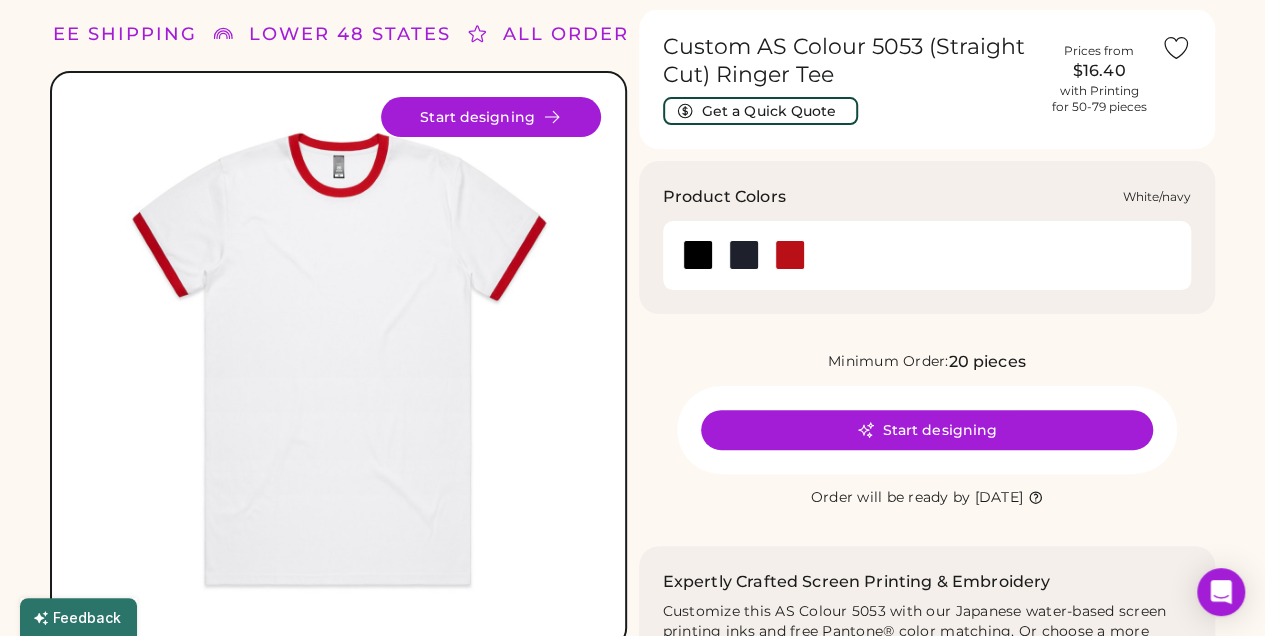 click at bounding box center [743, 255] 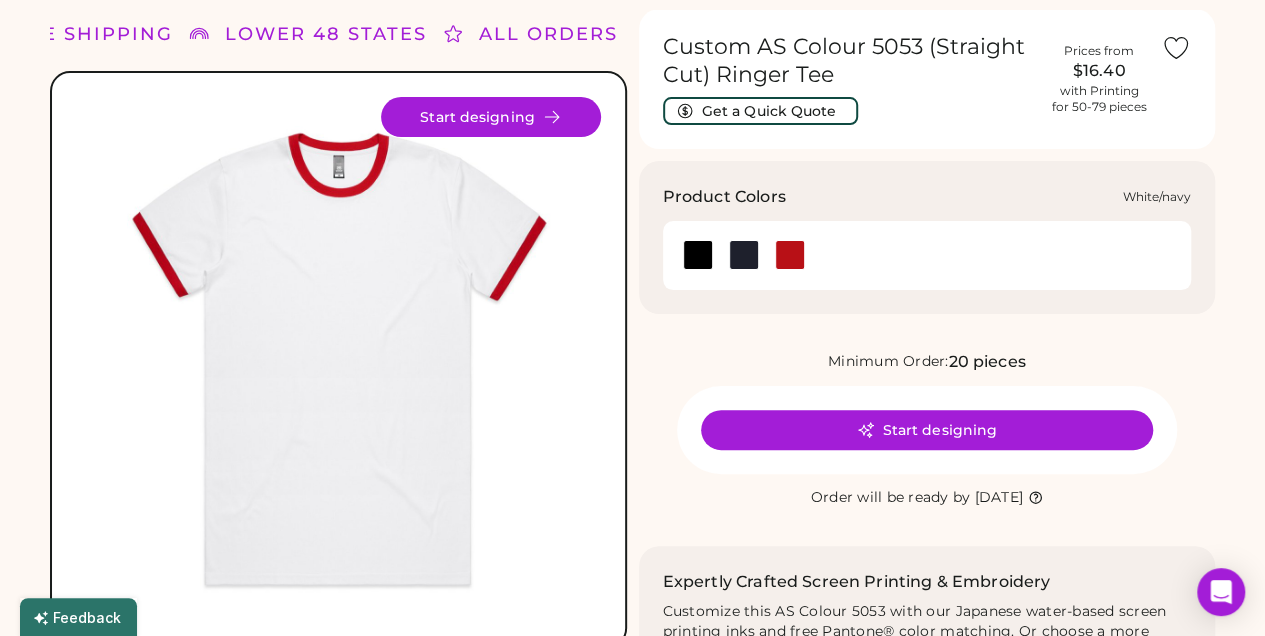click at bounding box center (744, 255) 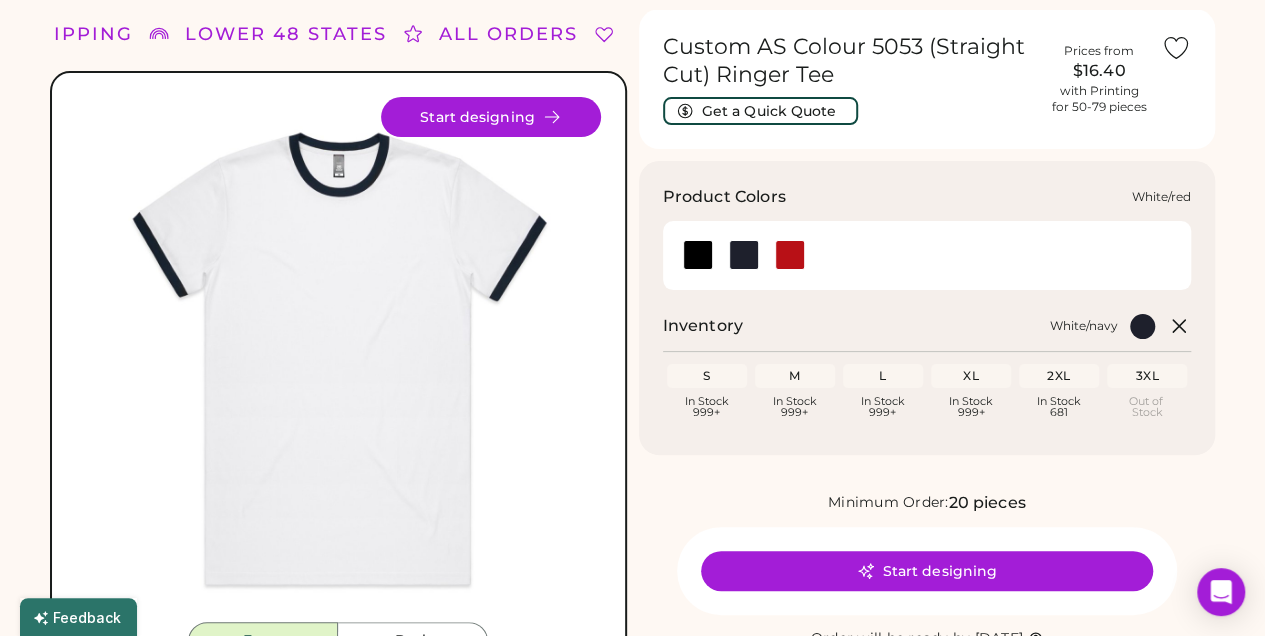 click at bounding box center (790, 255) 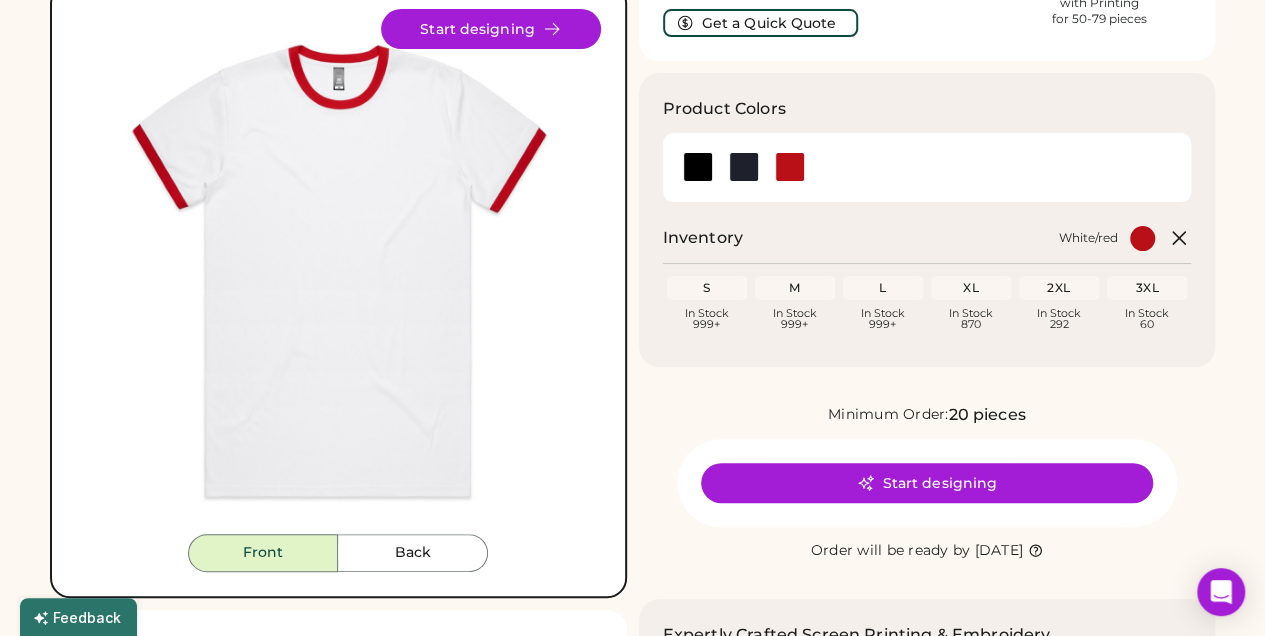 scroll, scrollTop: 266, scrollLeft: 0, axis: vertical 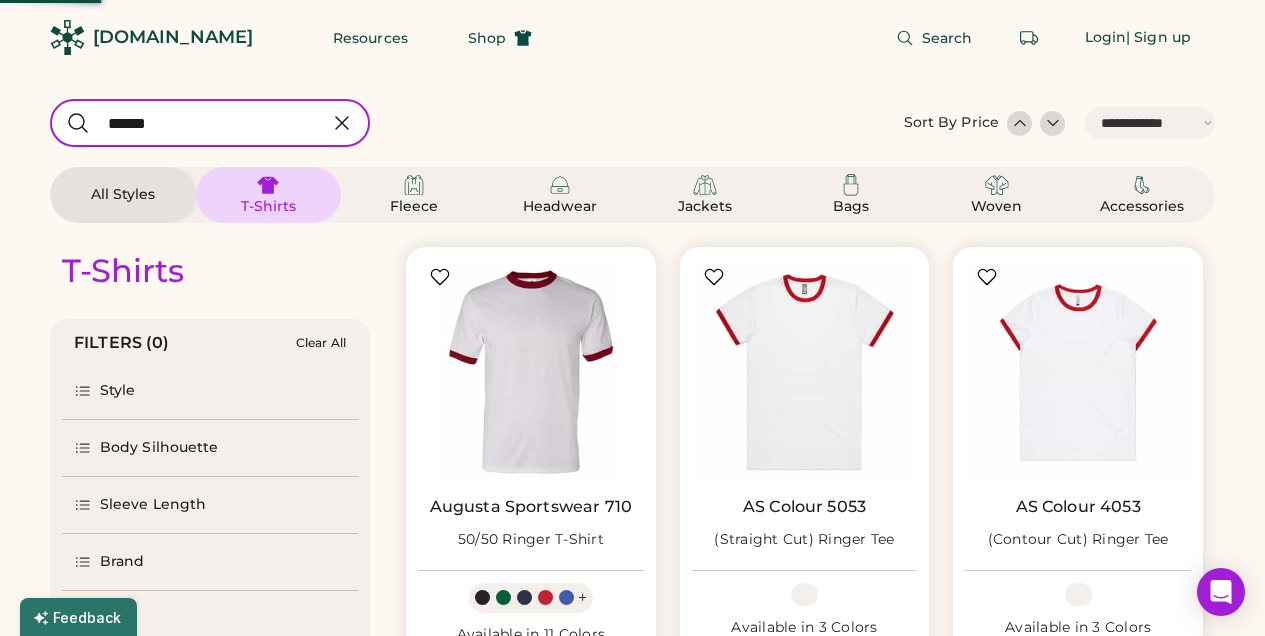 select on "*****" 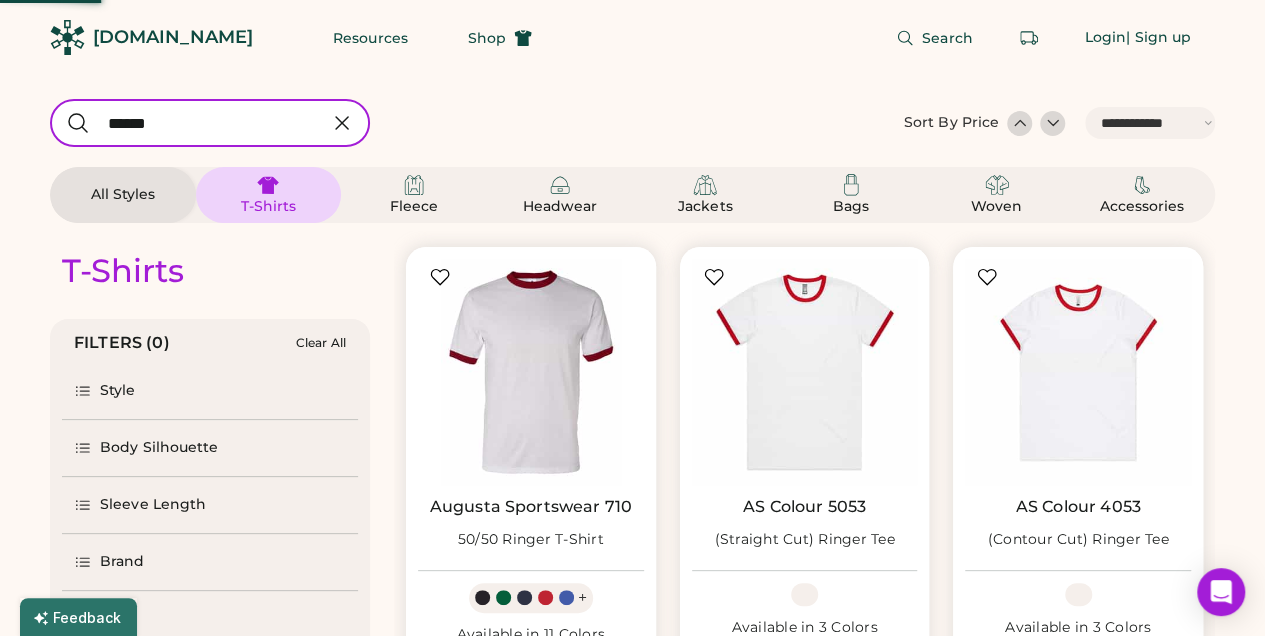scroll, scrollTop: 0, scrollLeft: 0, axis: both 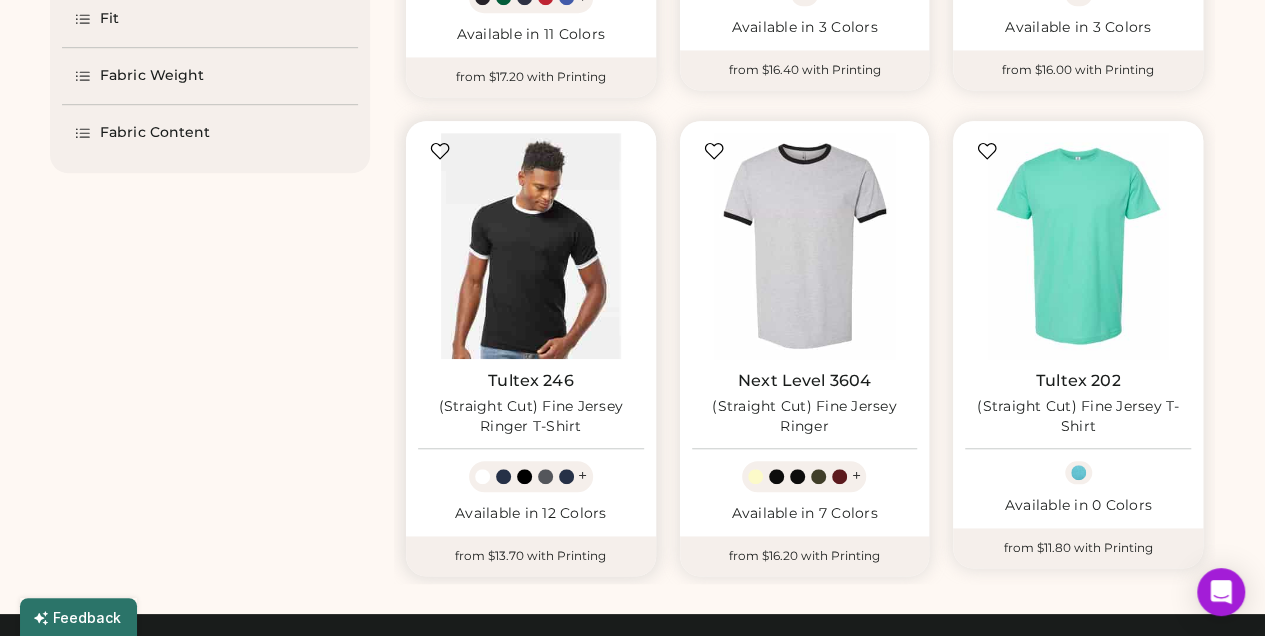 click at bounding box center (531, 246) 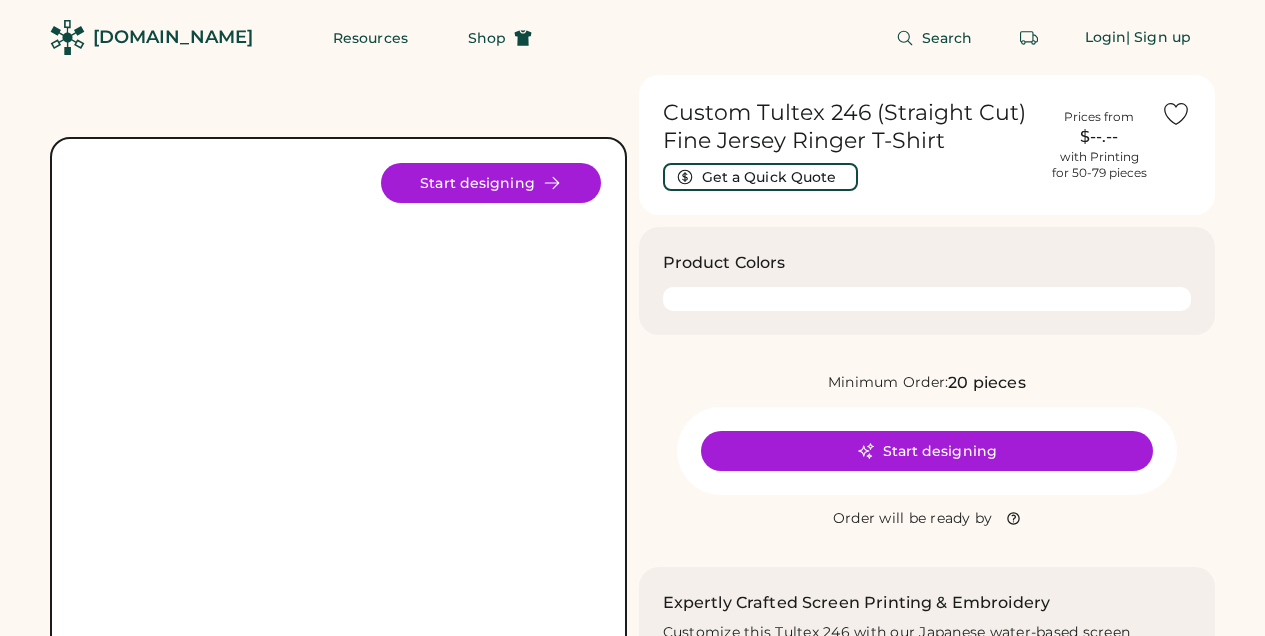 scroll, scrollTop: 0, scrollLeft: 0, axis: both 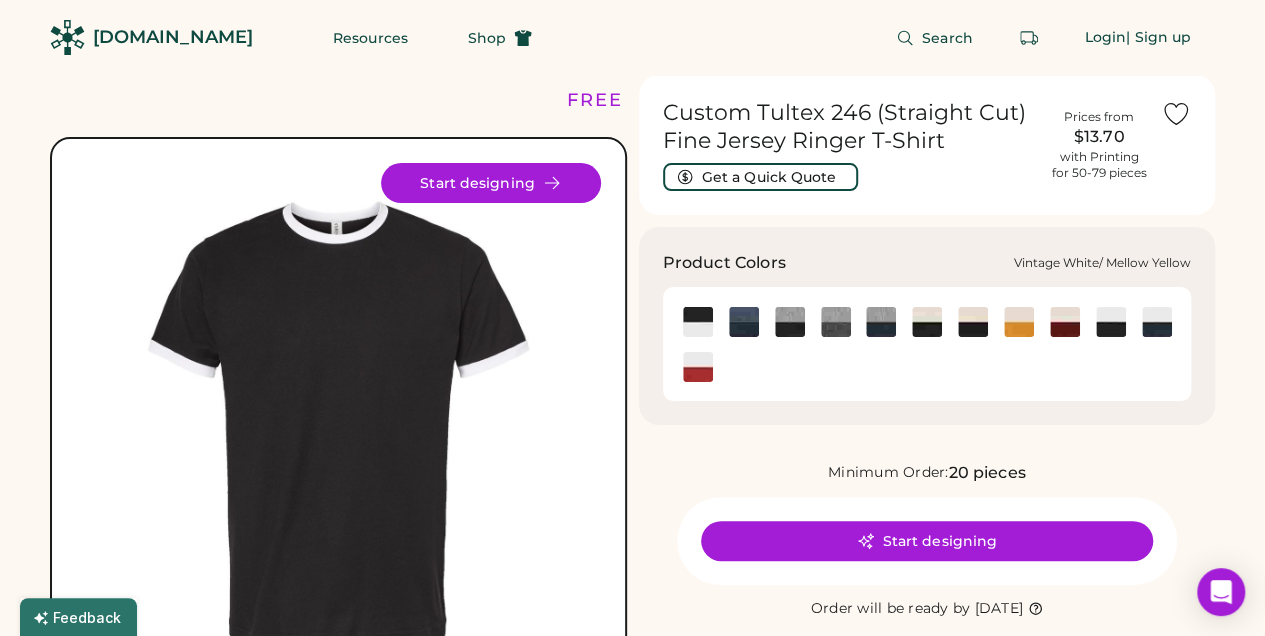 click 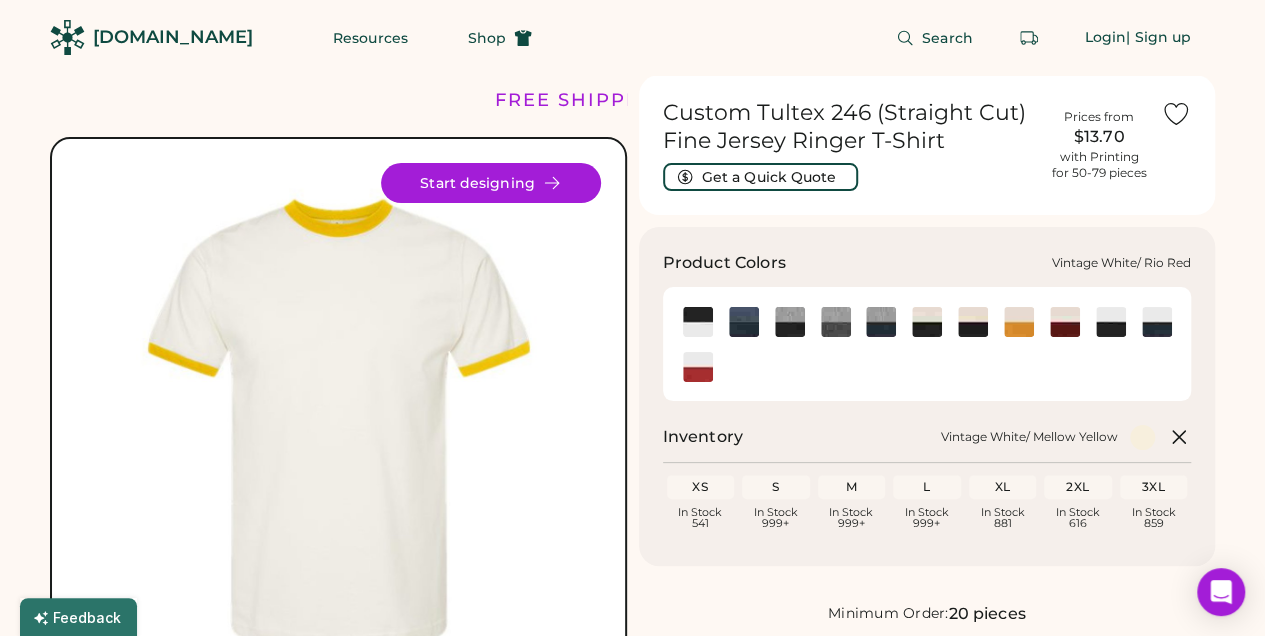 click 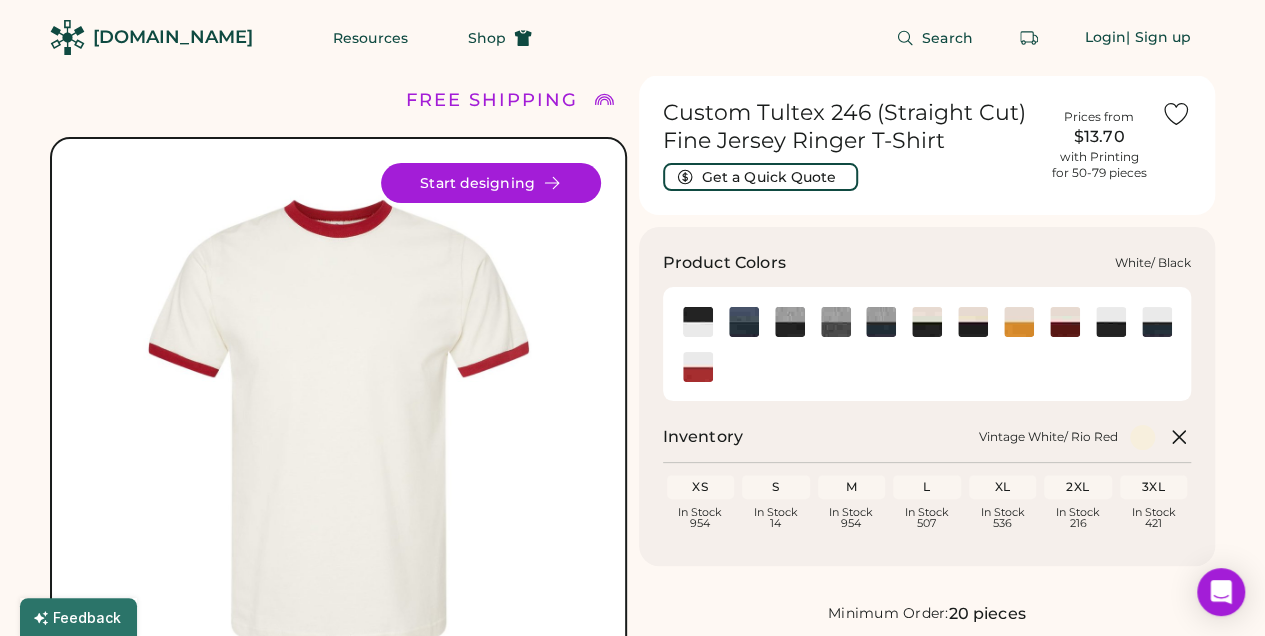 click 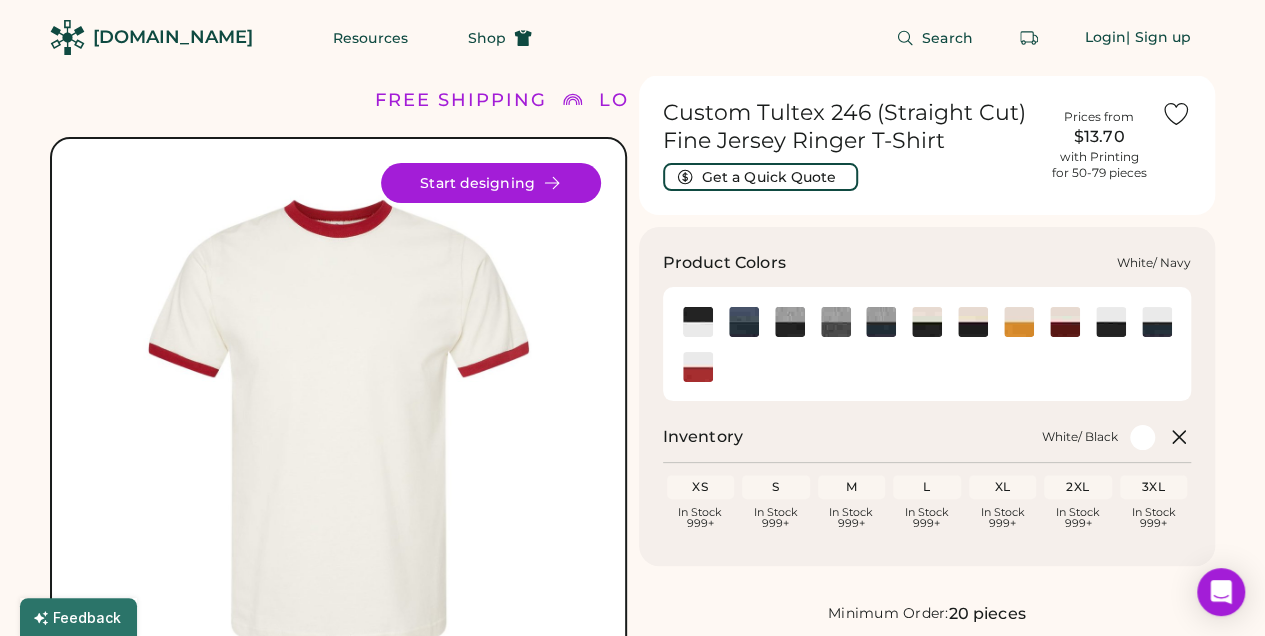 click 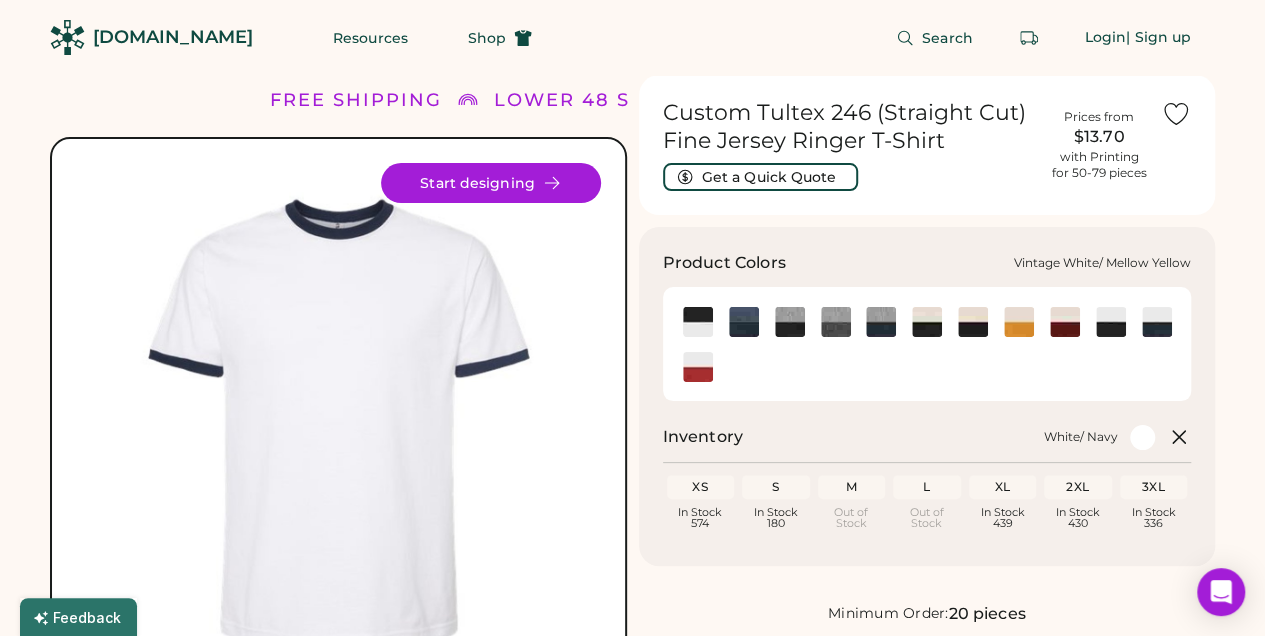 click 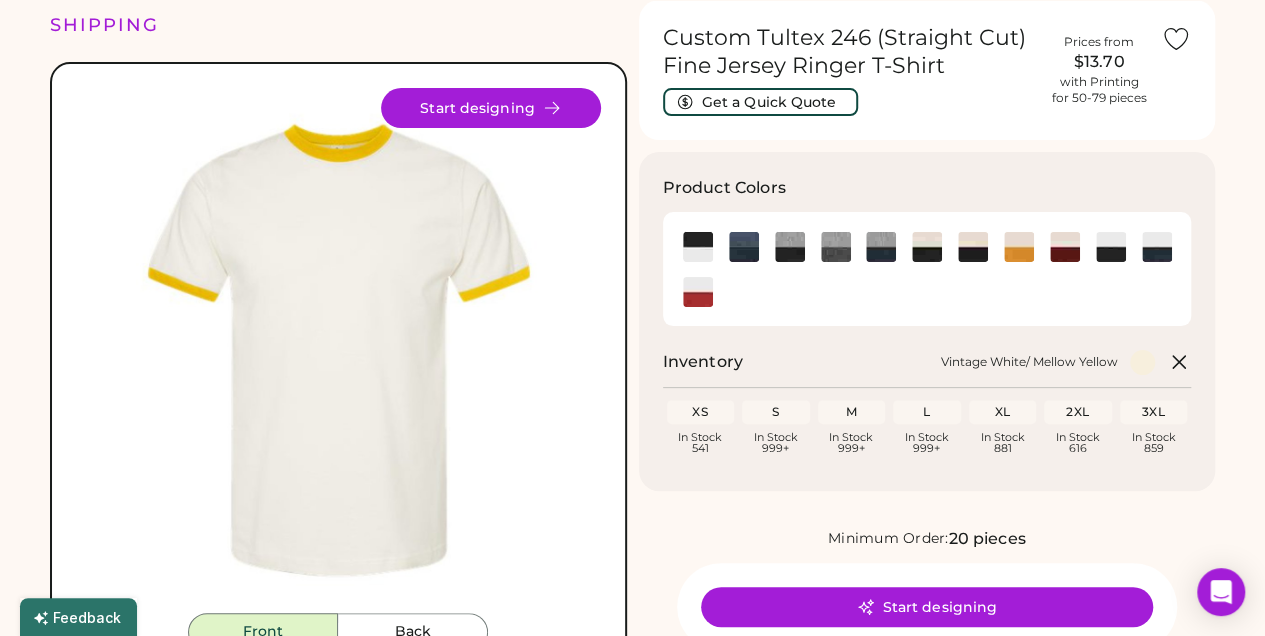 scroll, scrollTop: 66, scrollLeft: 0, axis: vertical 